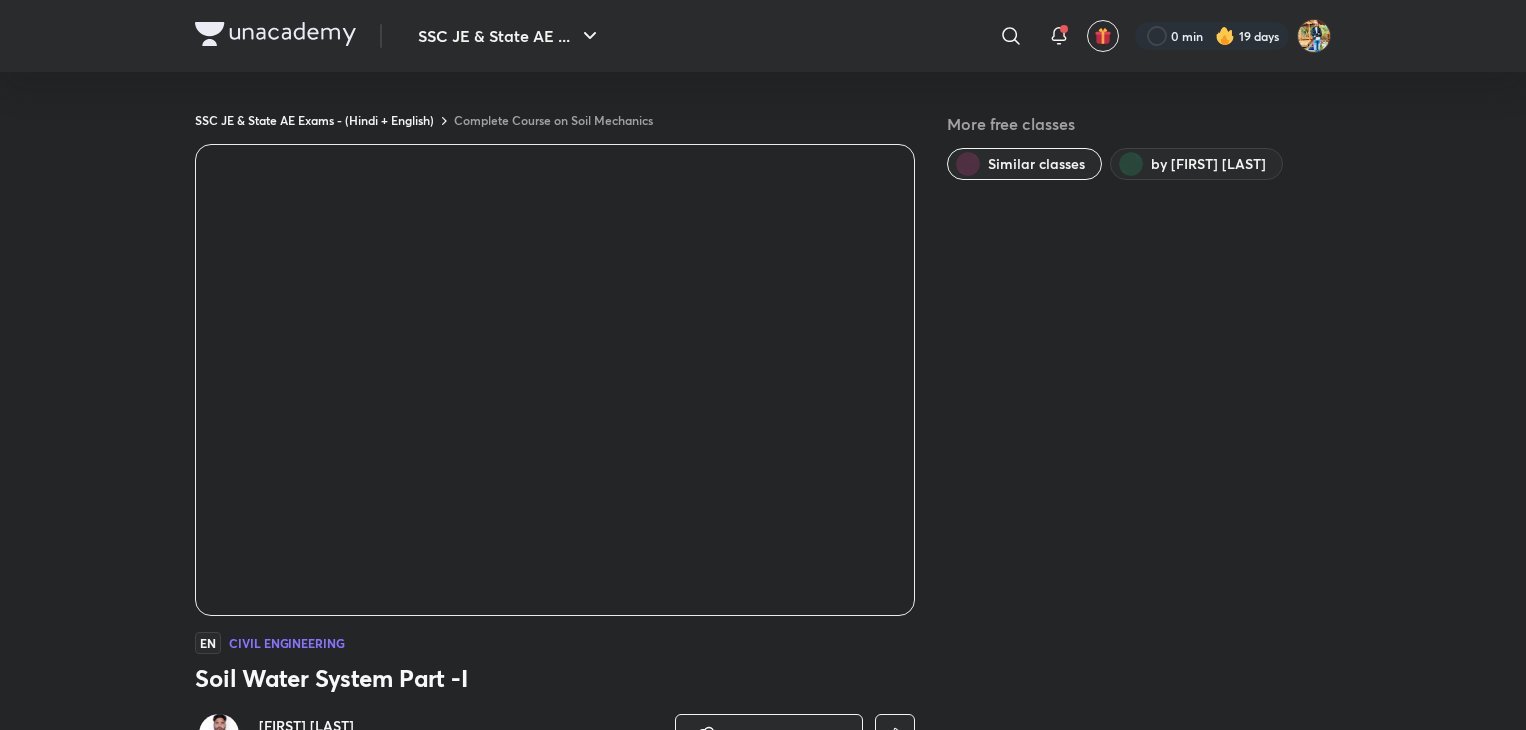 scroll, scrollTop: 0, scrollLeft: 0, axis: both 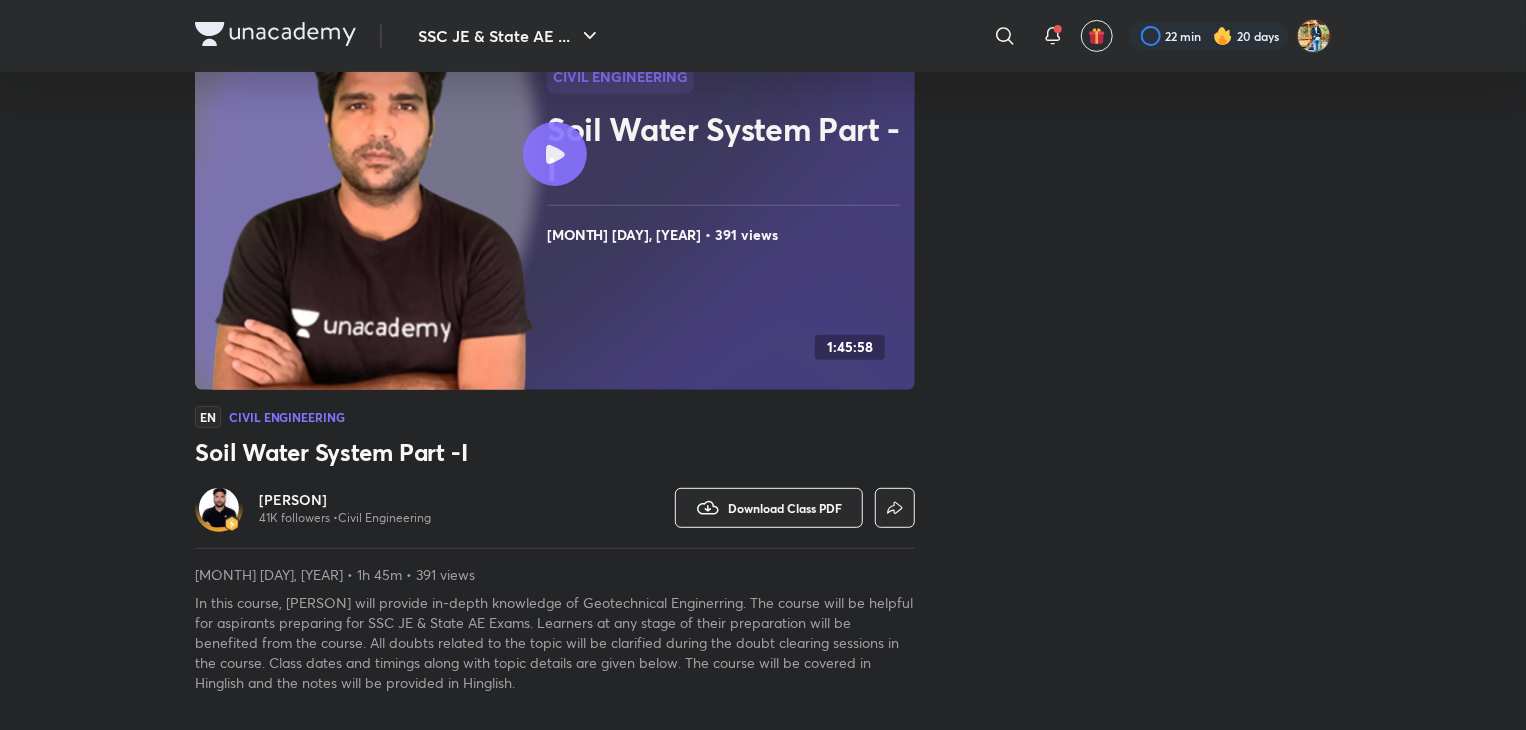 click on "[PERSON]" at bounding box center [345, 500] 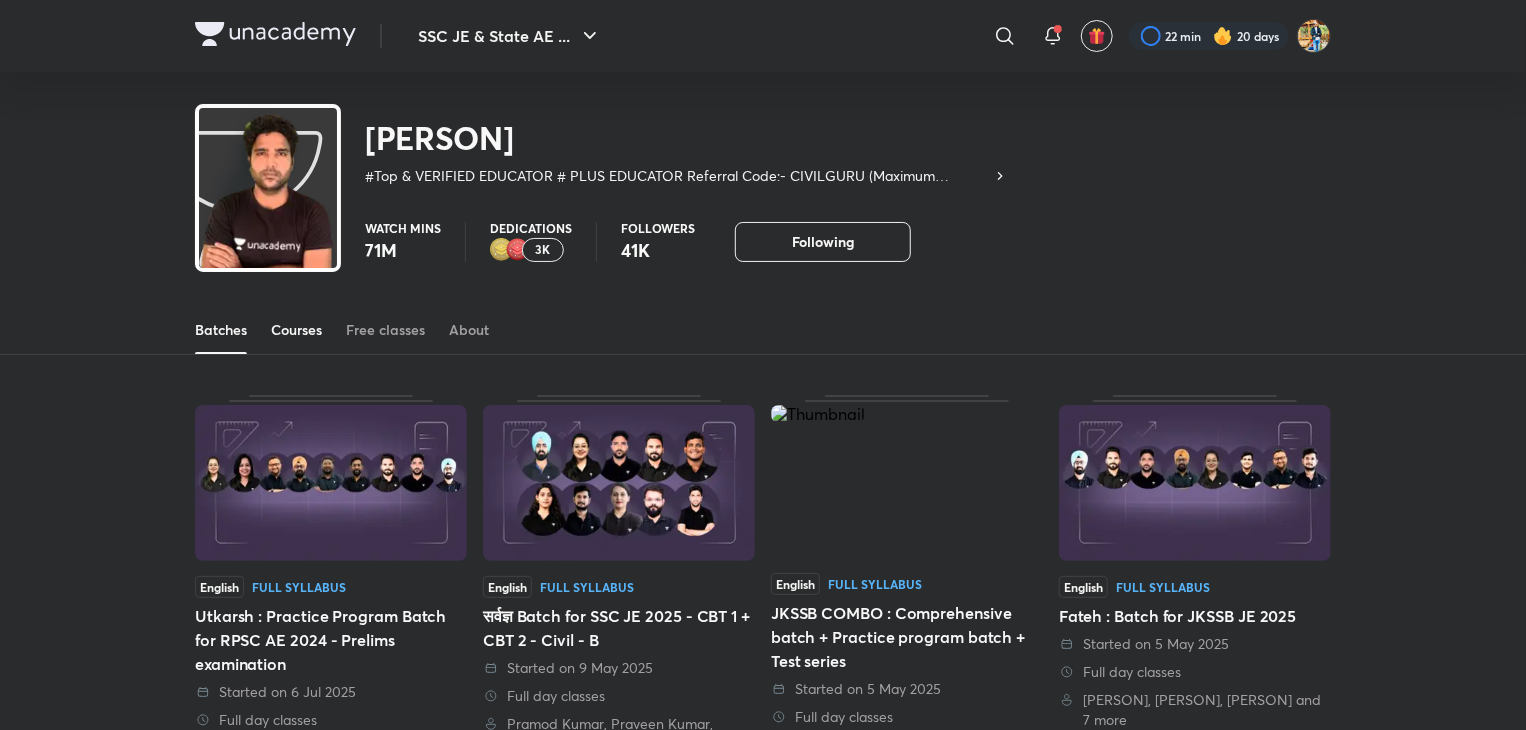 click on "Courses" at bounding box center [296, 330] 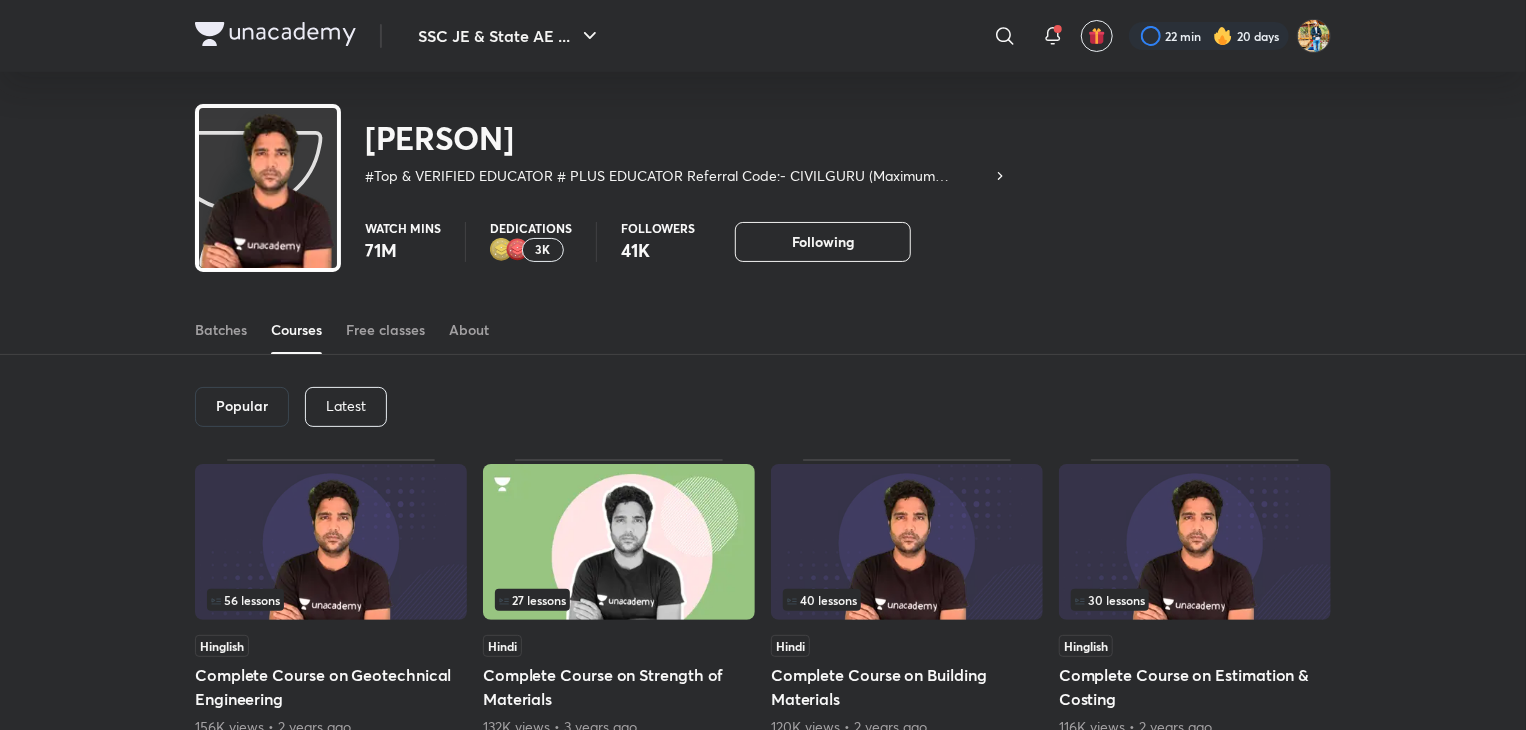 click on "Latest" at bounding box center (346, 406) 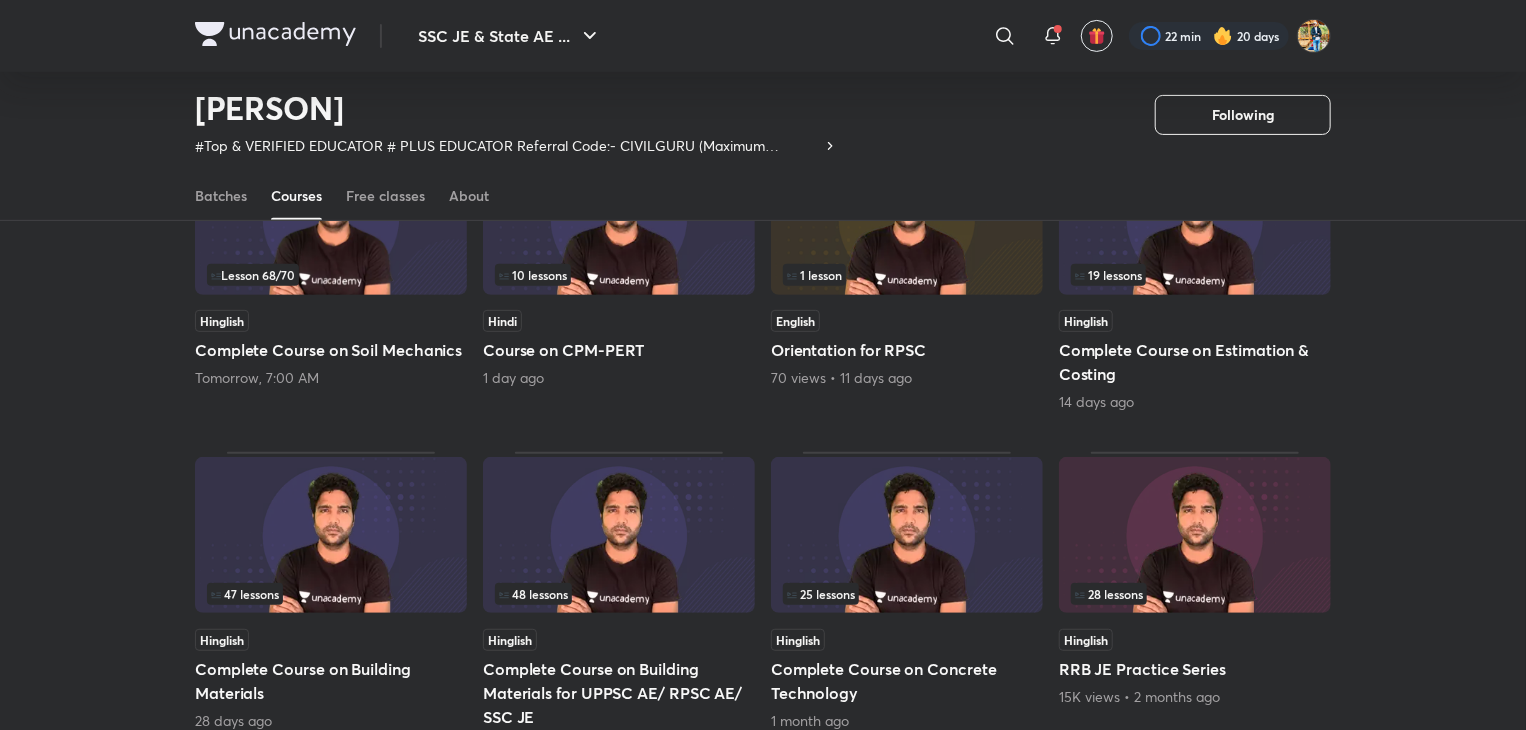 scroll, scrollTop: 267, scrollLeft: 0, axis: vertical 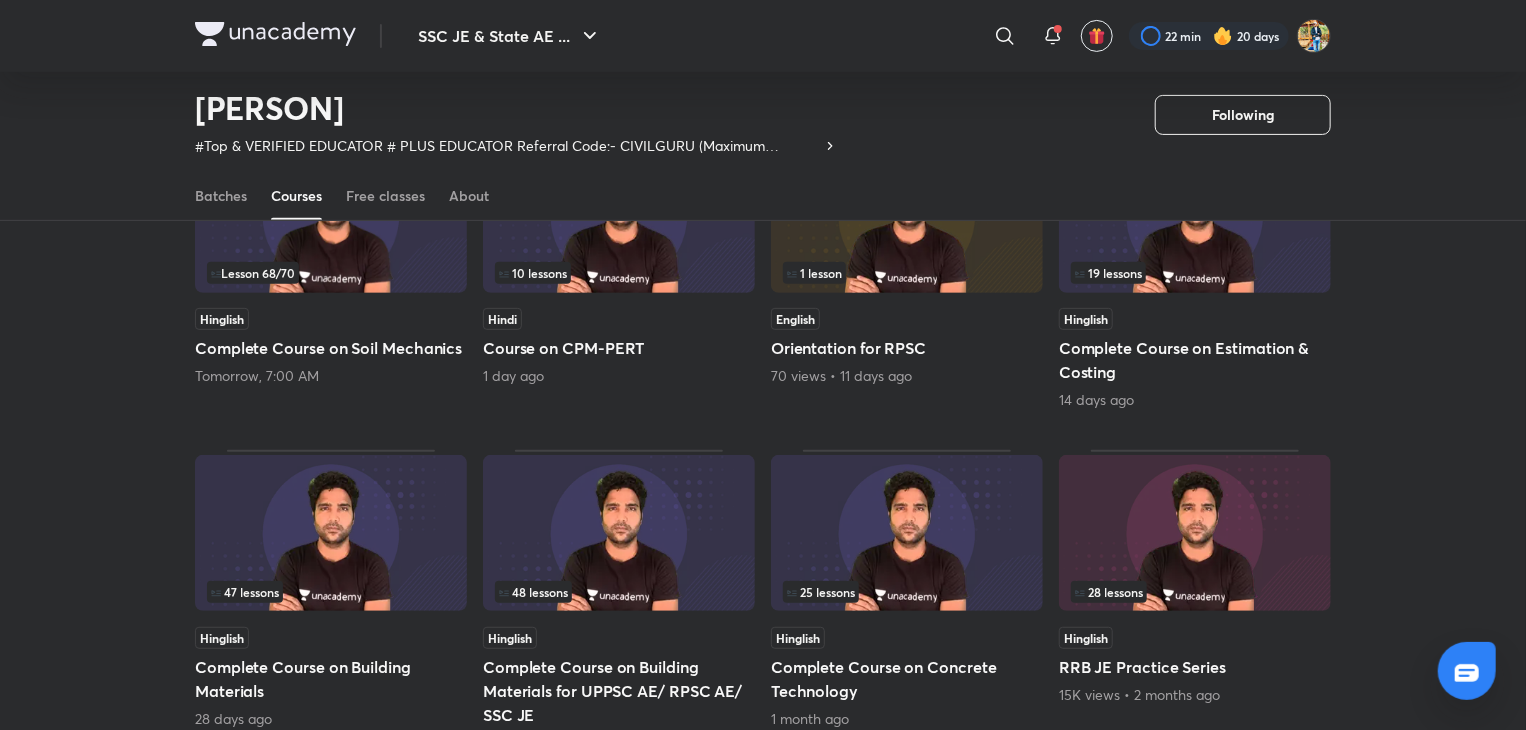 click on "Hinglish" at bounding box center (331, 319) 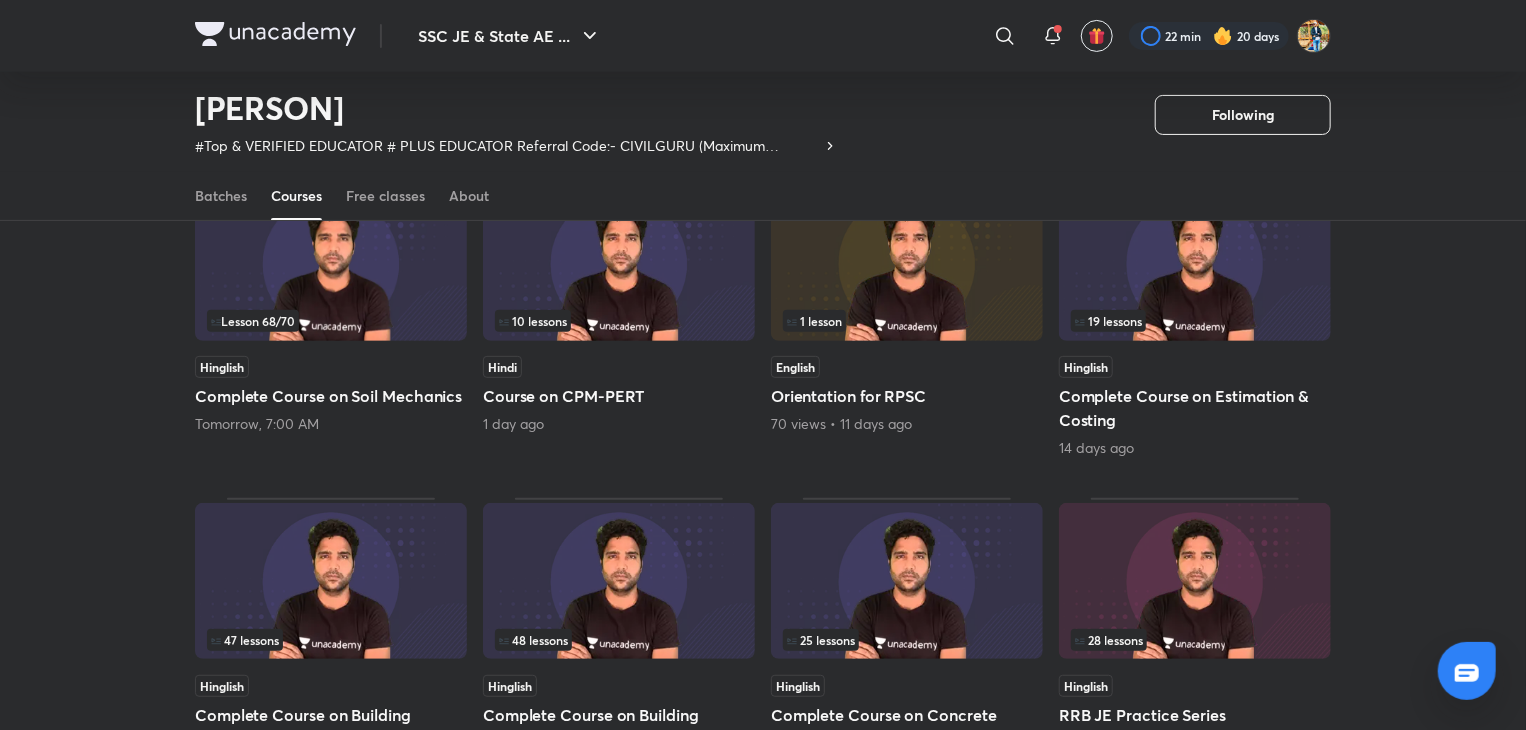 scroll, scrollTop: 0, scrollLeft: 0, axis: both 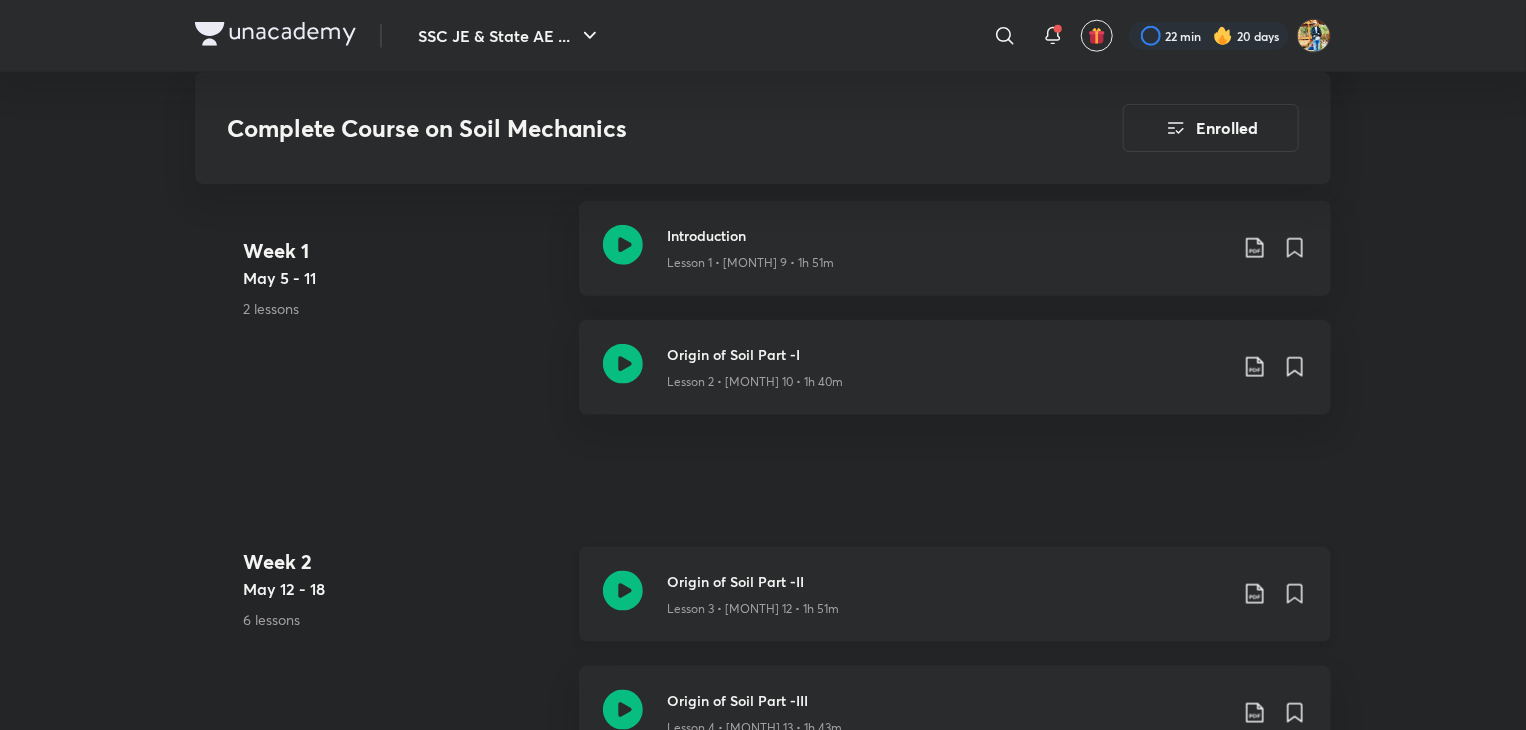 click 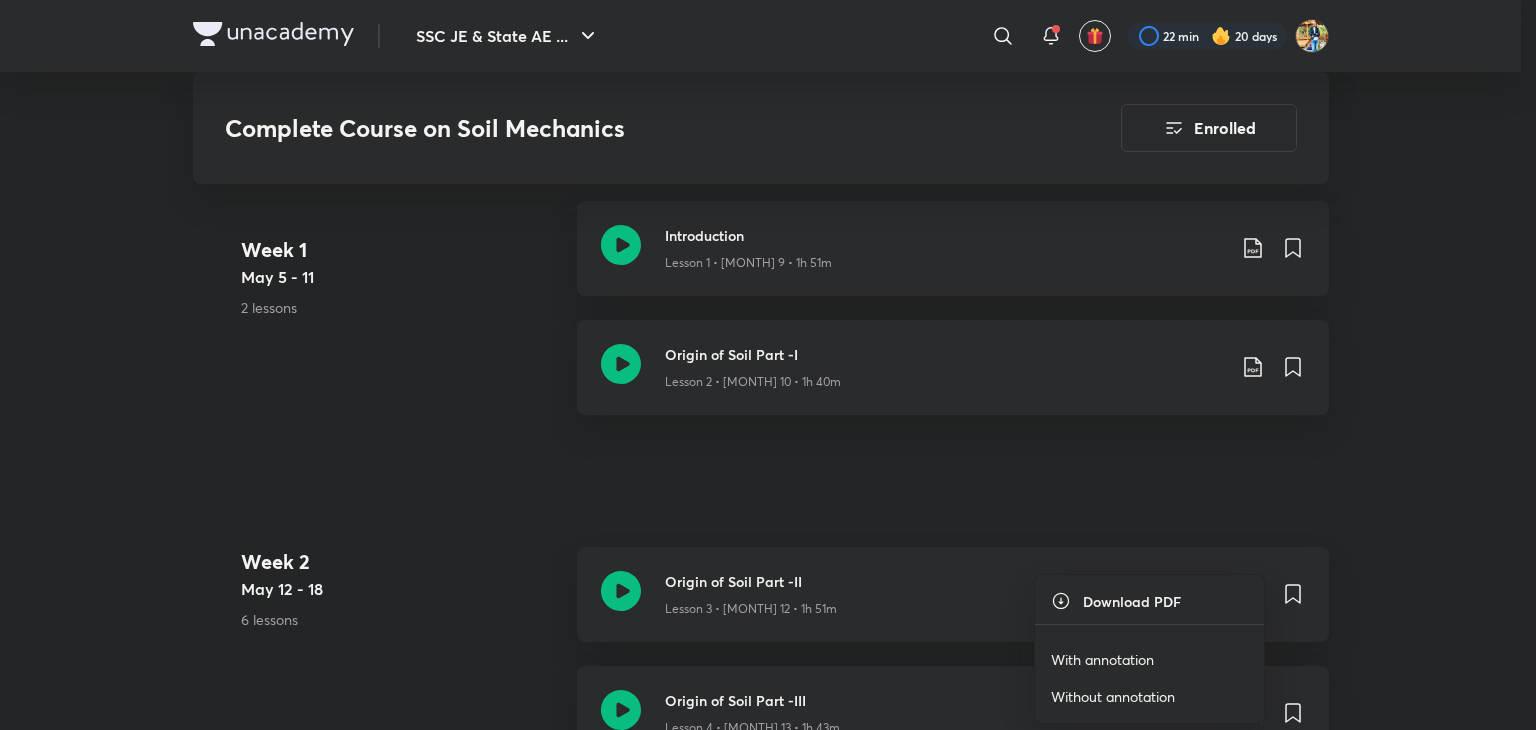 click on "With annotation" at bounding box center [1102, 659] 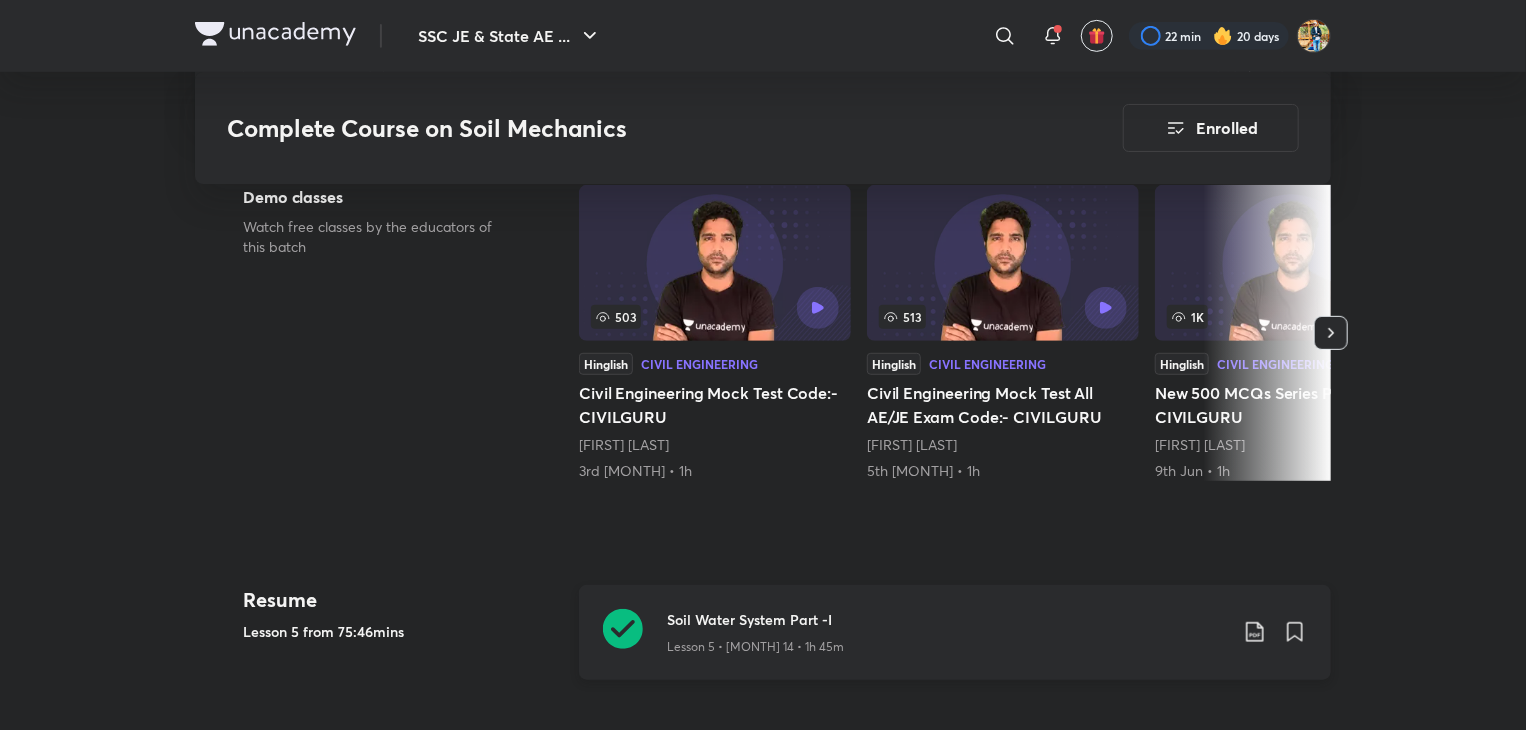 scroll, scrollTop: 436, scrollLeft: 0, axis: vertical 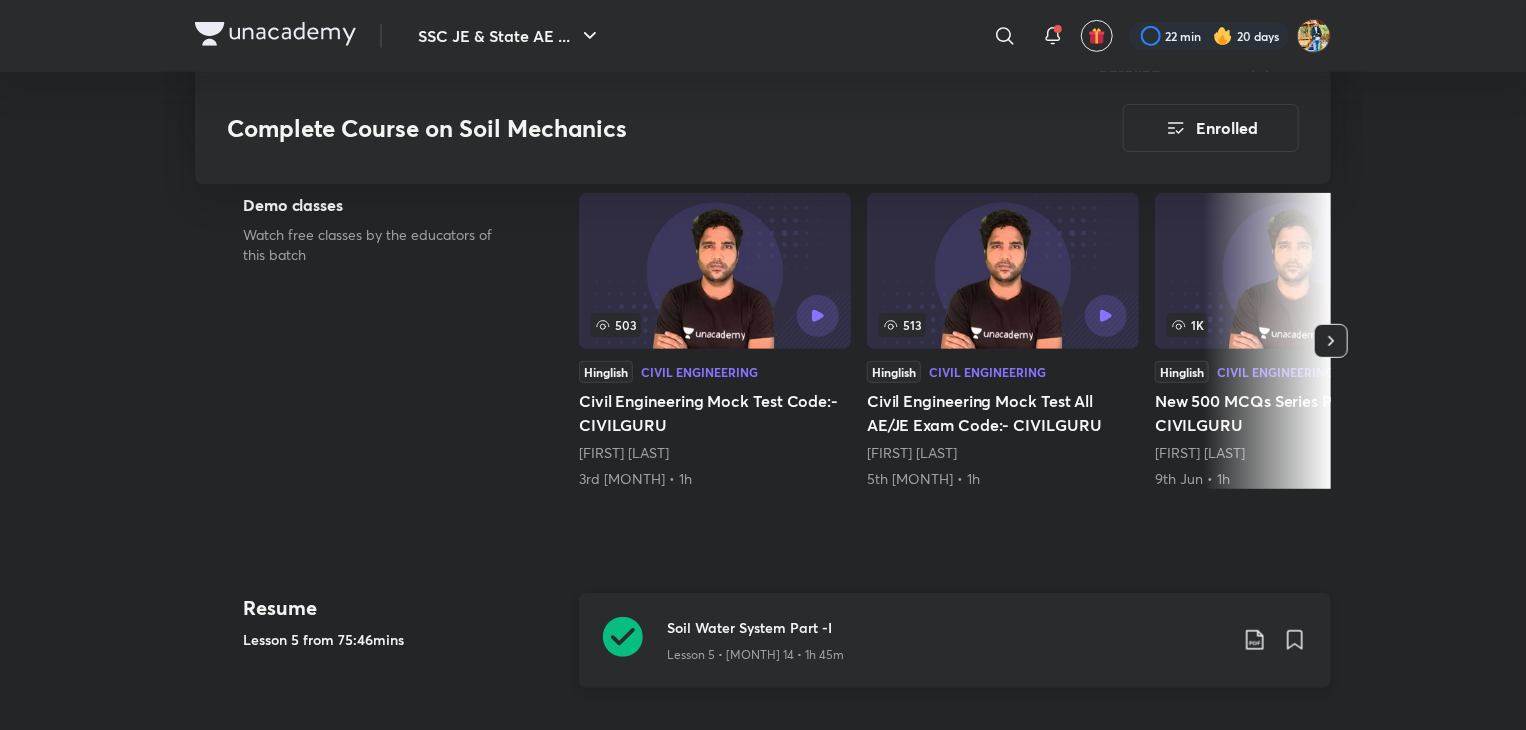 click 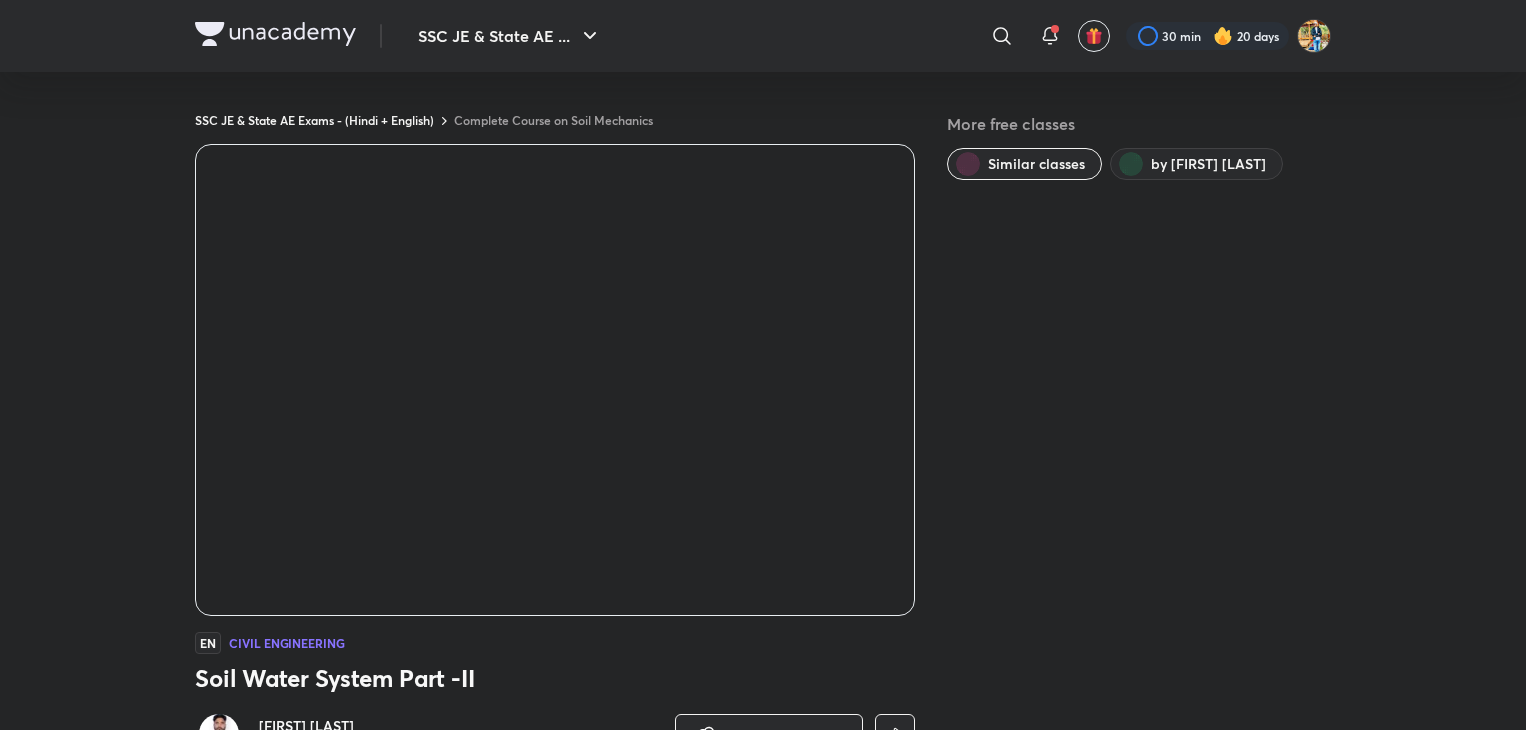 scroll, scrollTop: 0, scrollLeft: 0, axis: both 